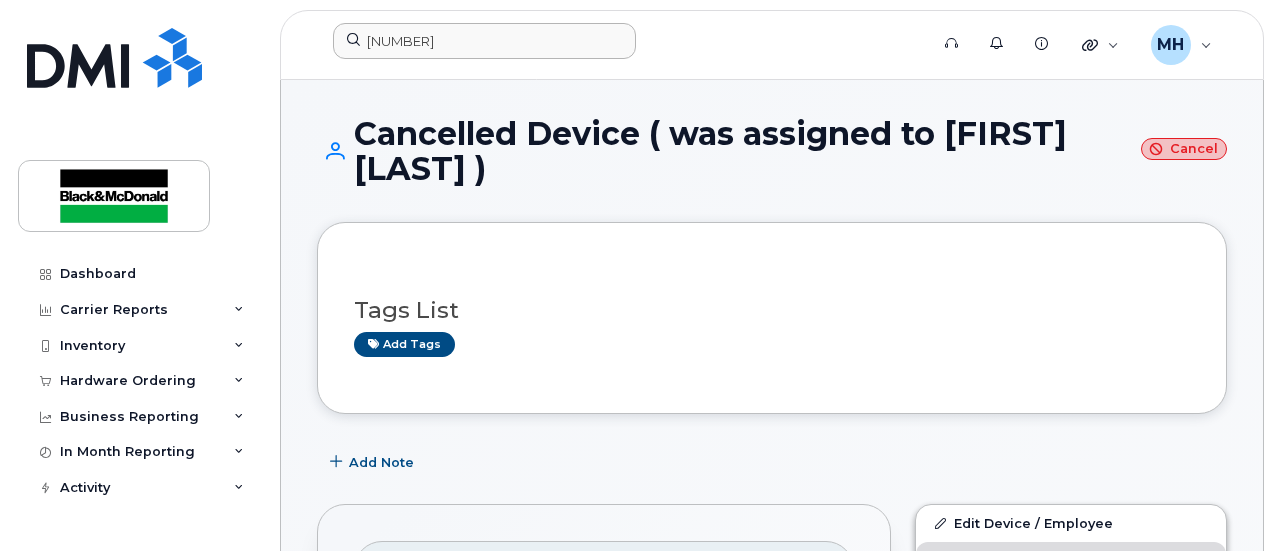 scroll, scrollTop: 0, scrollLeft: 0, axis: both 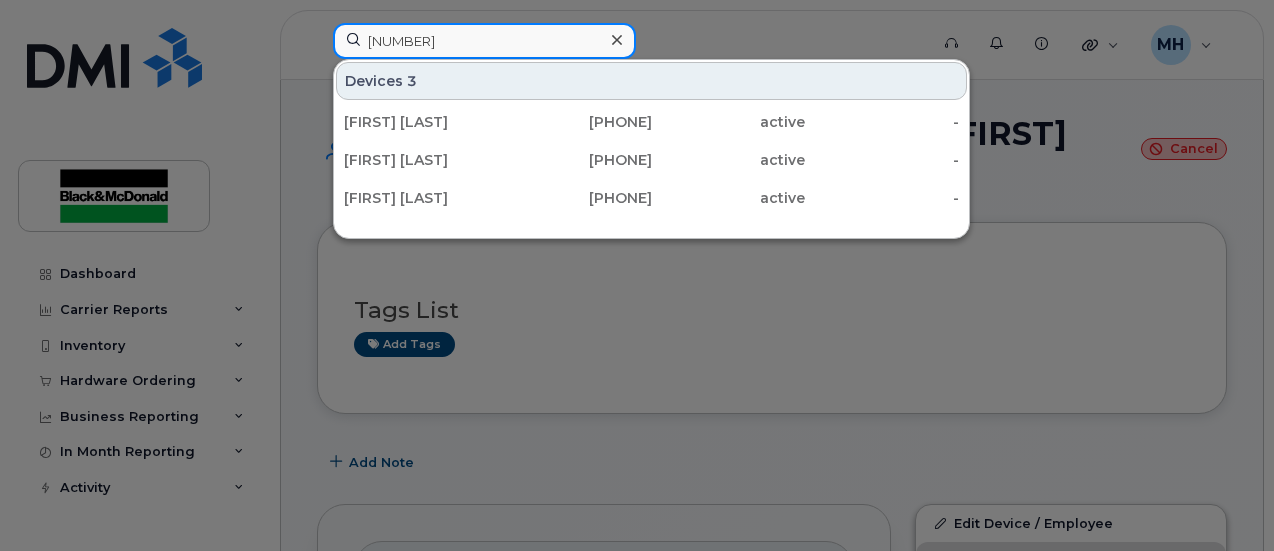 click on "893026102064115532" at bounding box center [484, 41] 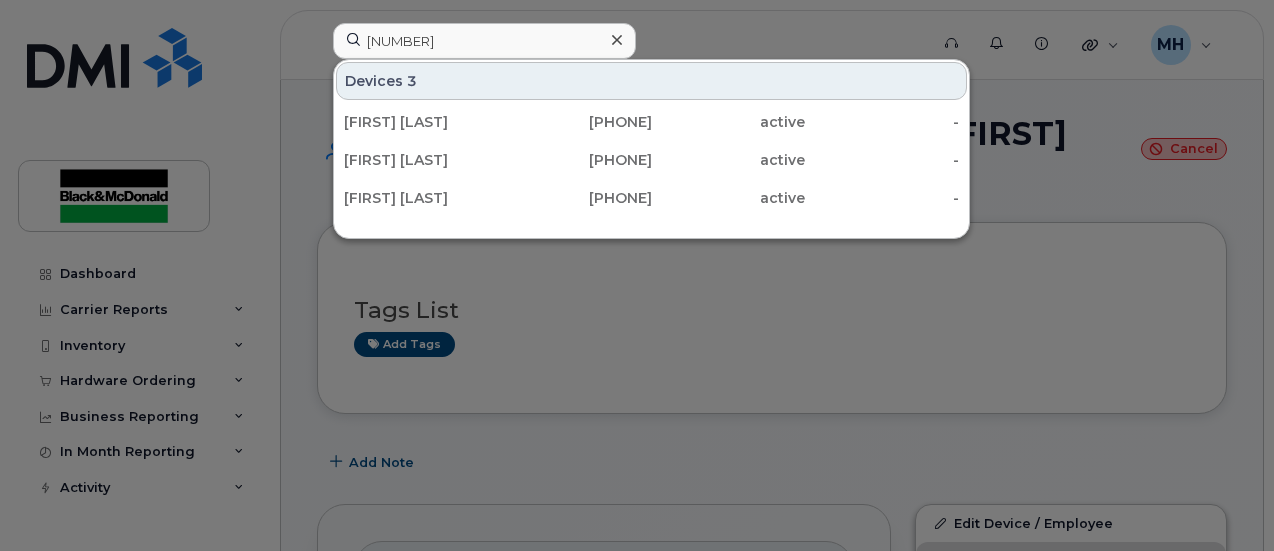 click at bounding box center [637, 275] 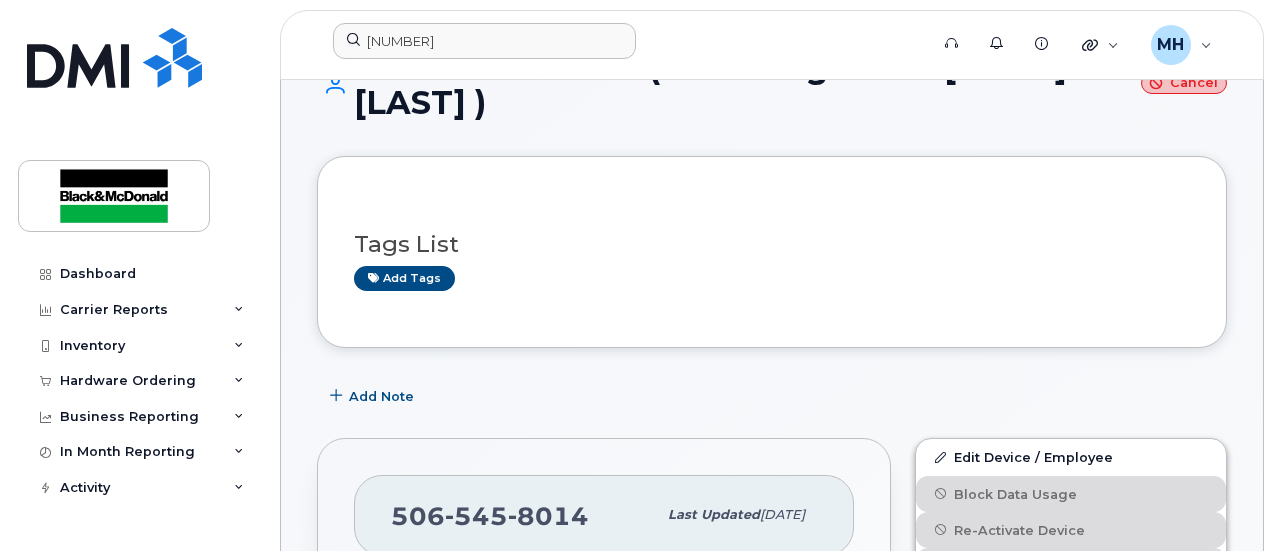 scroll, scrollTop: 0, scrollLeft: 0, axis: both 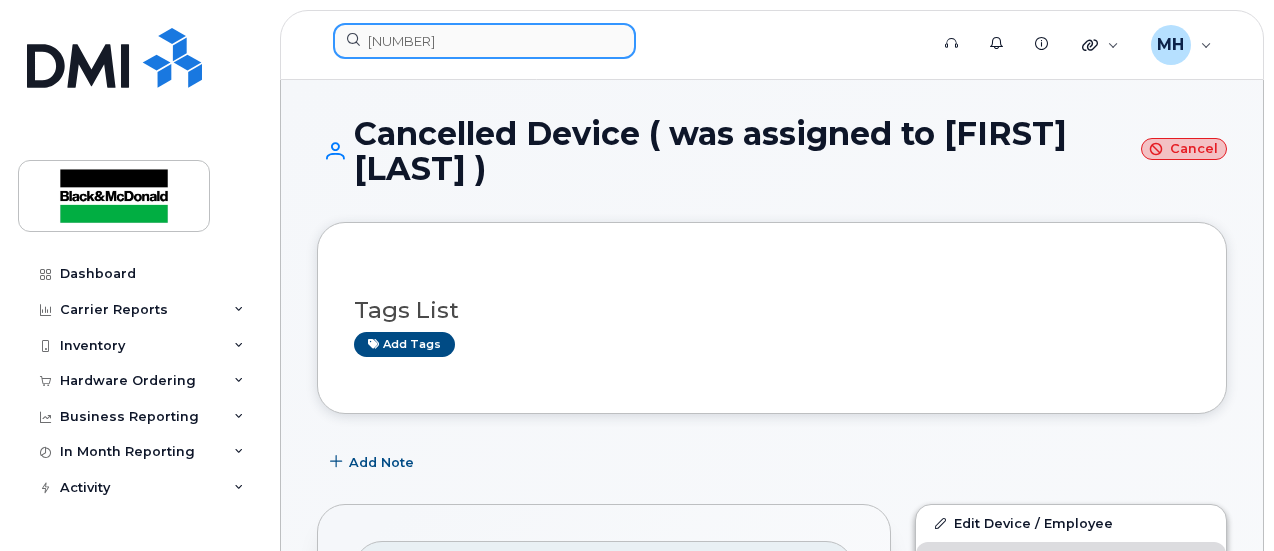 drag, startPoint x: 560, startPoint y: 34, endPoint x: -403, endPoint y: -121, distance: 975.3943 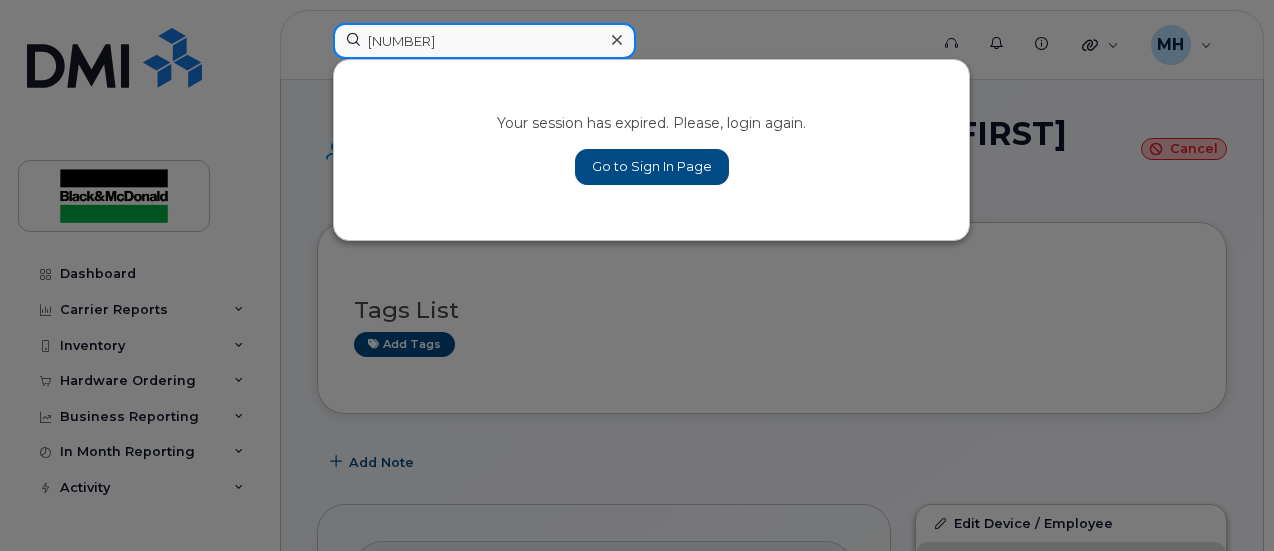 drag, startPoint x: 471, startPoint y: 41, endPoint x: 36, endPoint y: 2, distance: 436.74478 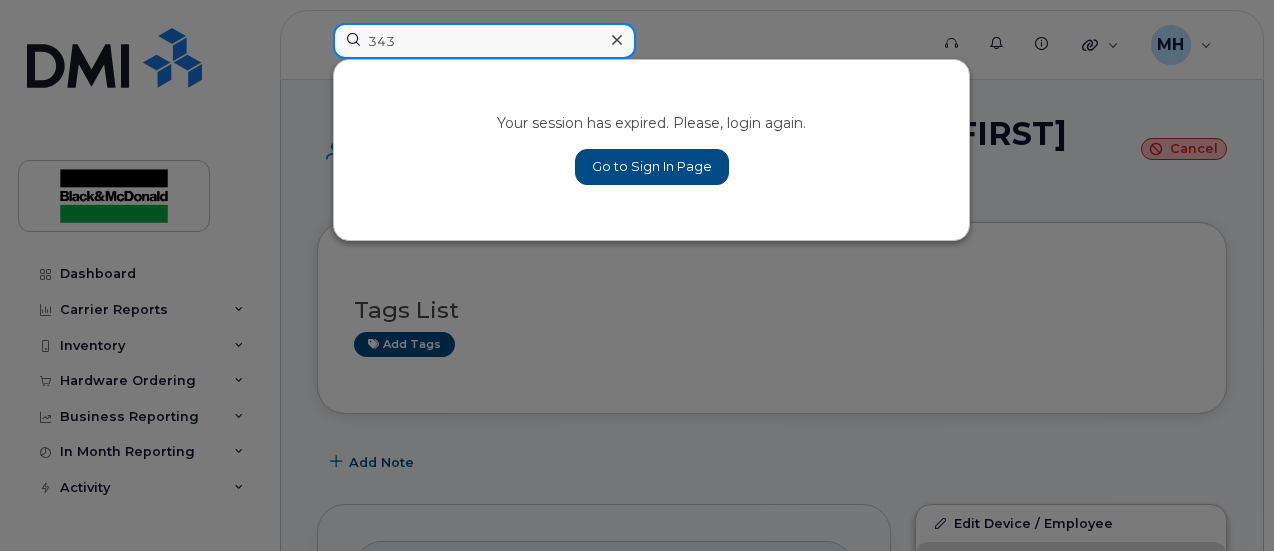 type on "343" 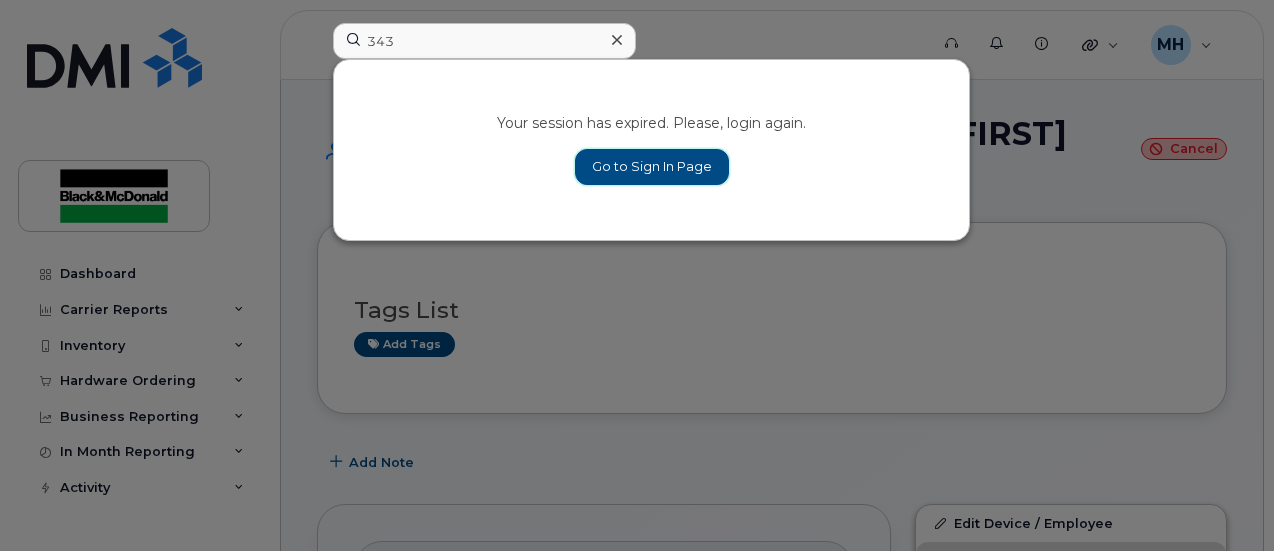 click on "Go to Sign In Page" at bounding box center [652, 167] 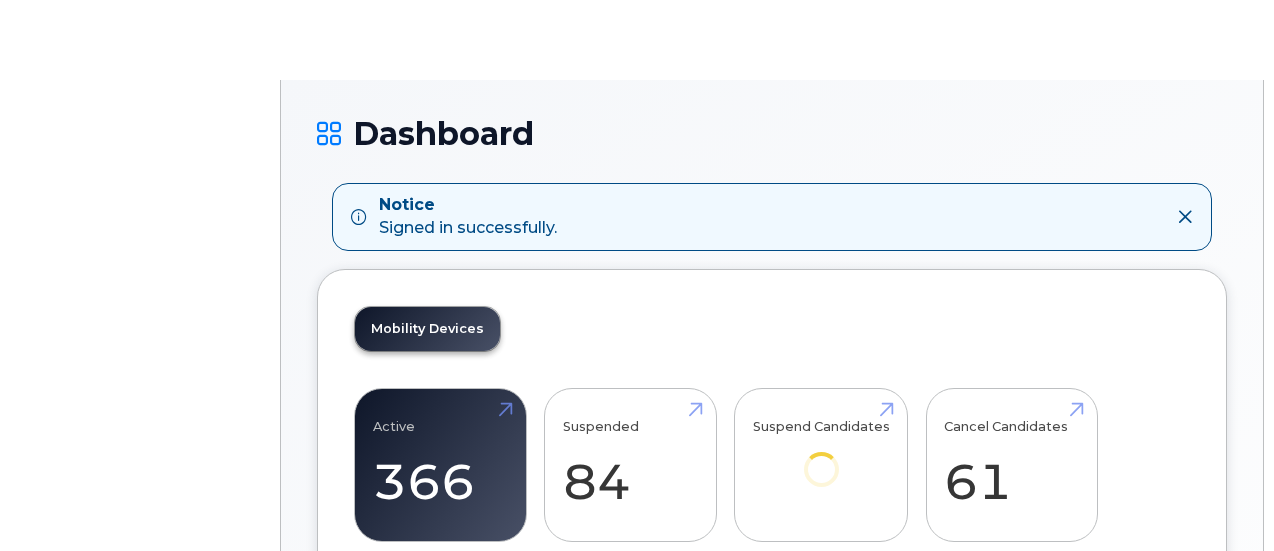 scroll, scrollTop: 0, scrollLeft: 0, axis: both 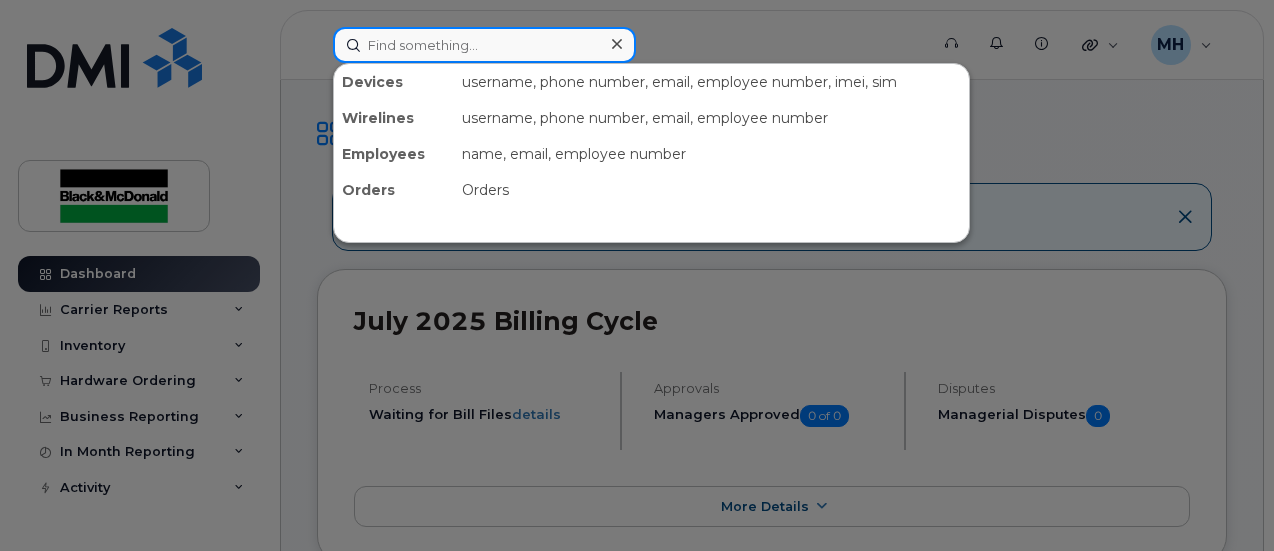 drag, startPoint x: 457, startPoint y: 53, endPoint x: 474, endPoint y: 37, distance: 23.345236 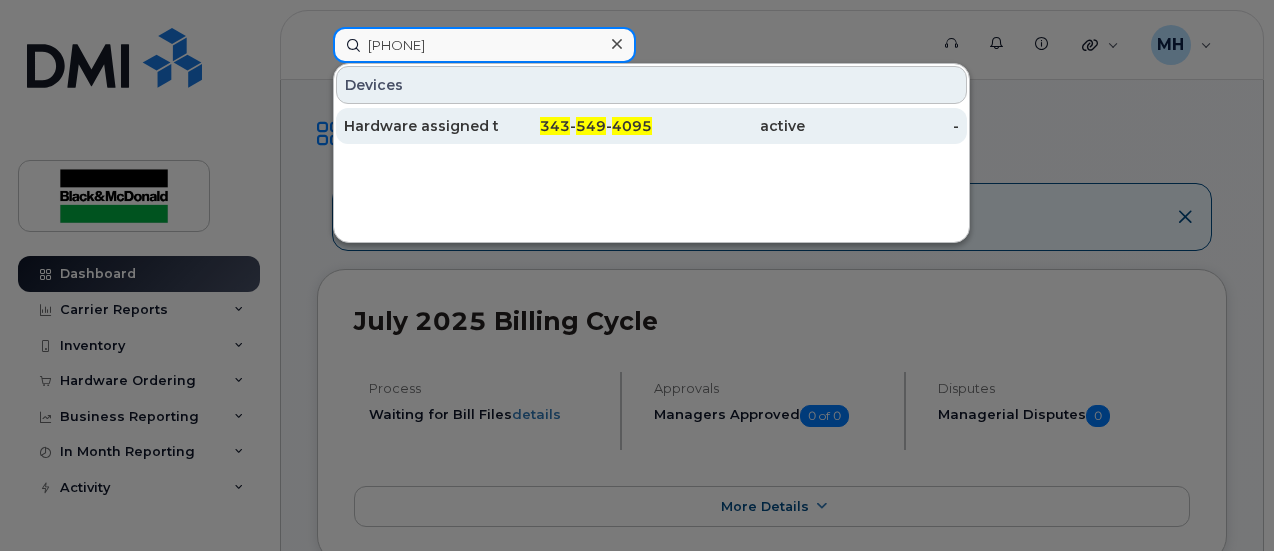 type on "[PHONE]" 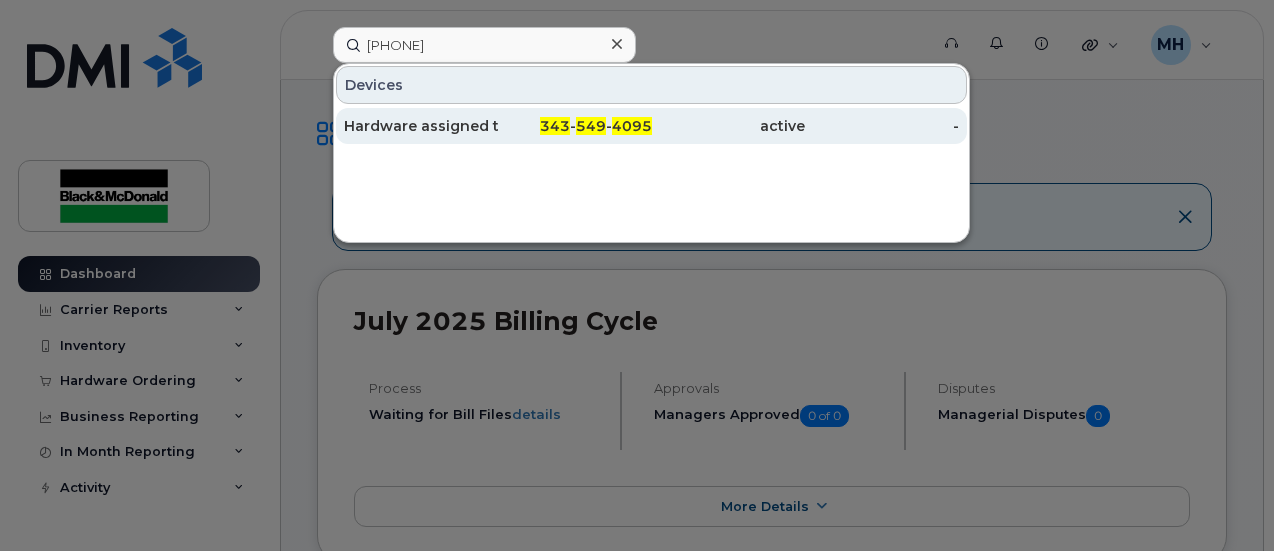 click on "Hardware assigned to [FIRST] [LAST]" at bounding box center [421, 126] 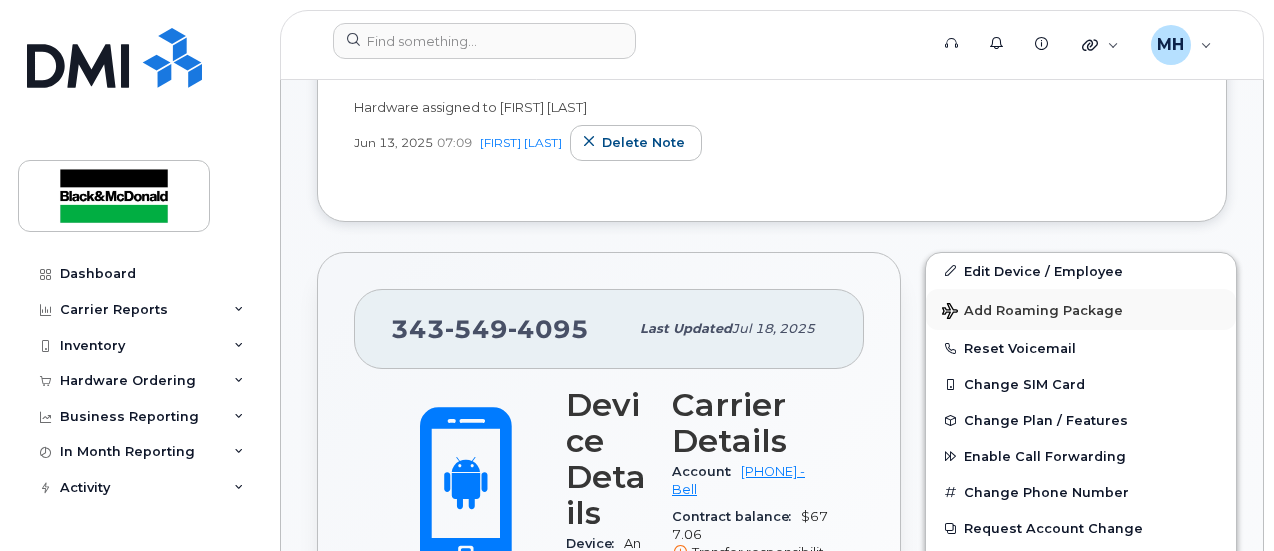 scroll, scrollTop: 500, scrollLeft: 0, axis: vertical 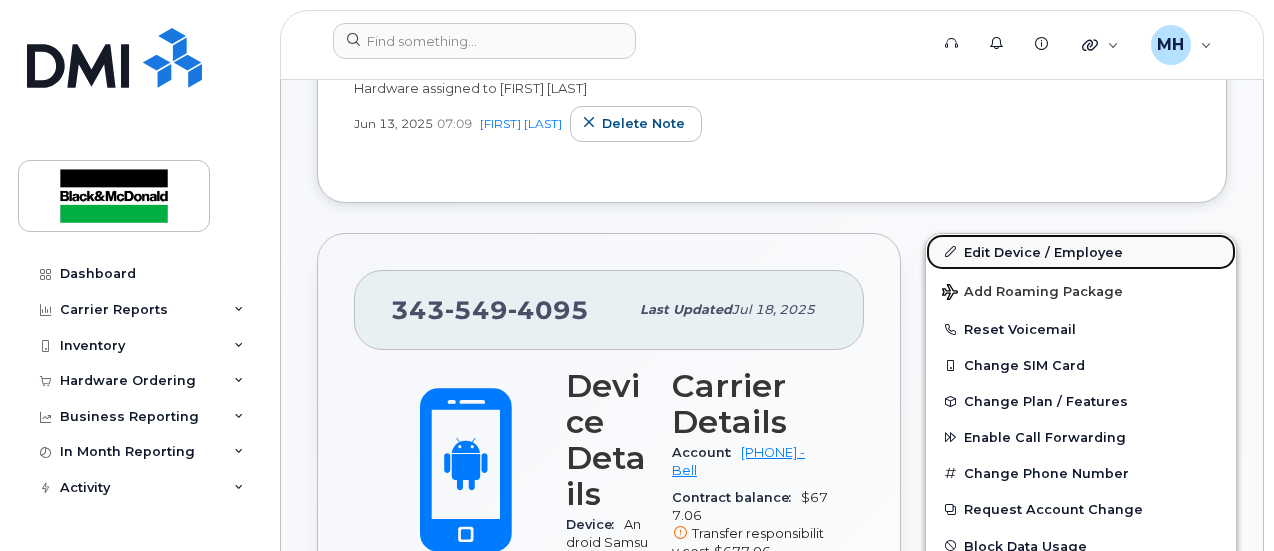 click on "Edit Device / Employee" at bounding box center (1081, 252) 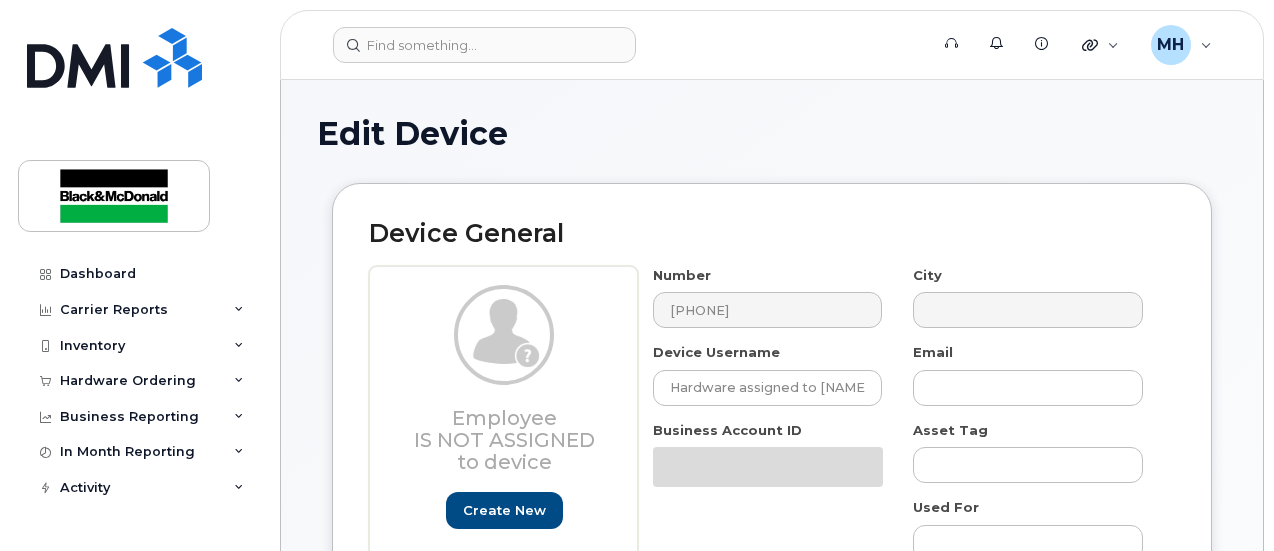 select on "13640296" 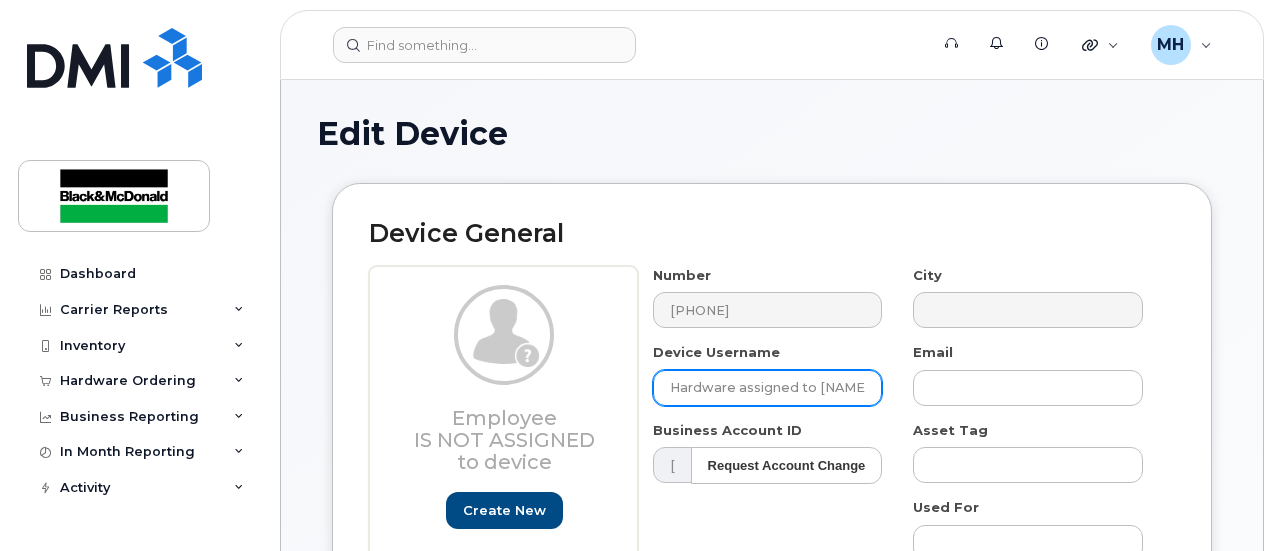 drag, startPoint x: 859, startPoint y: 395, endPoint x: 393, endPoint y: 297, distance: 476.19324 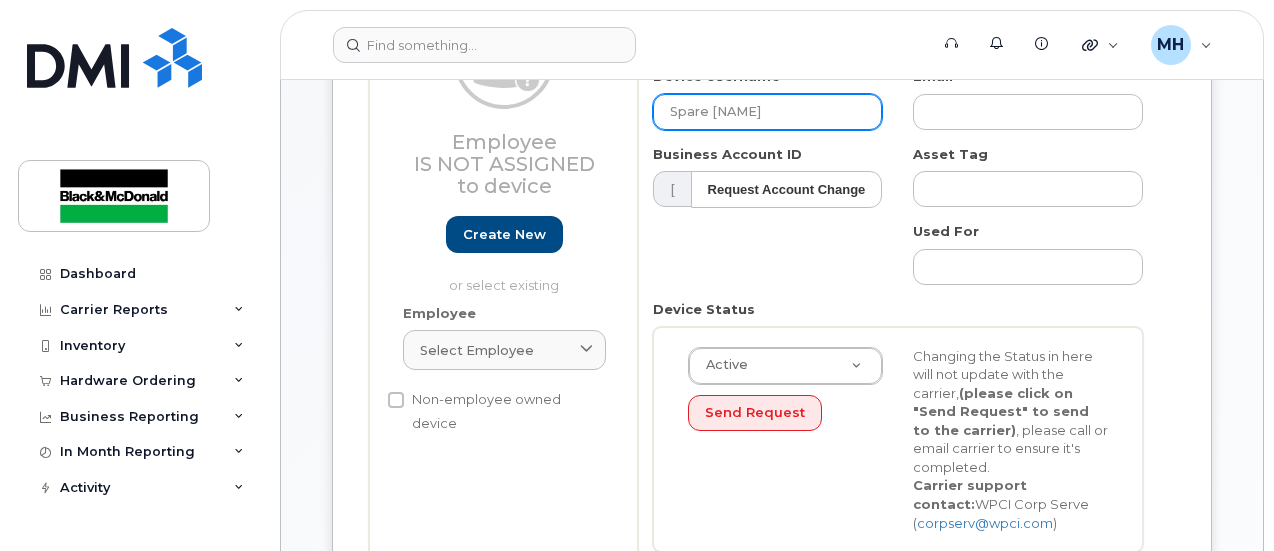 scroll, scrollTop: 400, scrollLeft: 0, axis: vertical 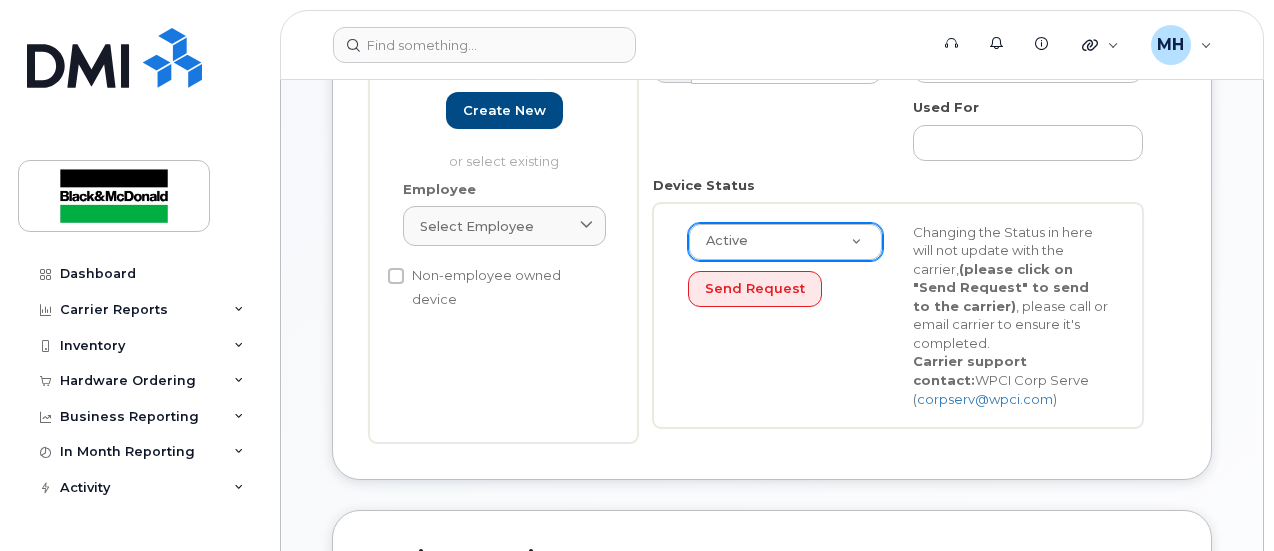 type on "Spare Device" 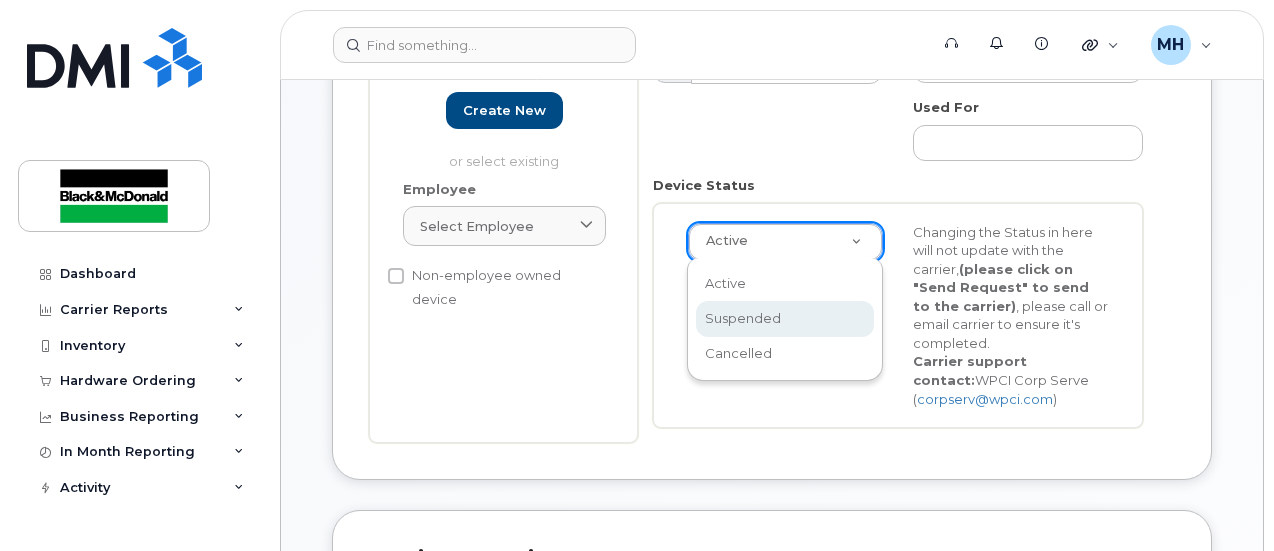 scroll, scrollTop: 0, scrollLeft: 5, axis: horizontal 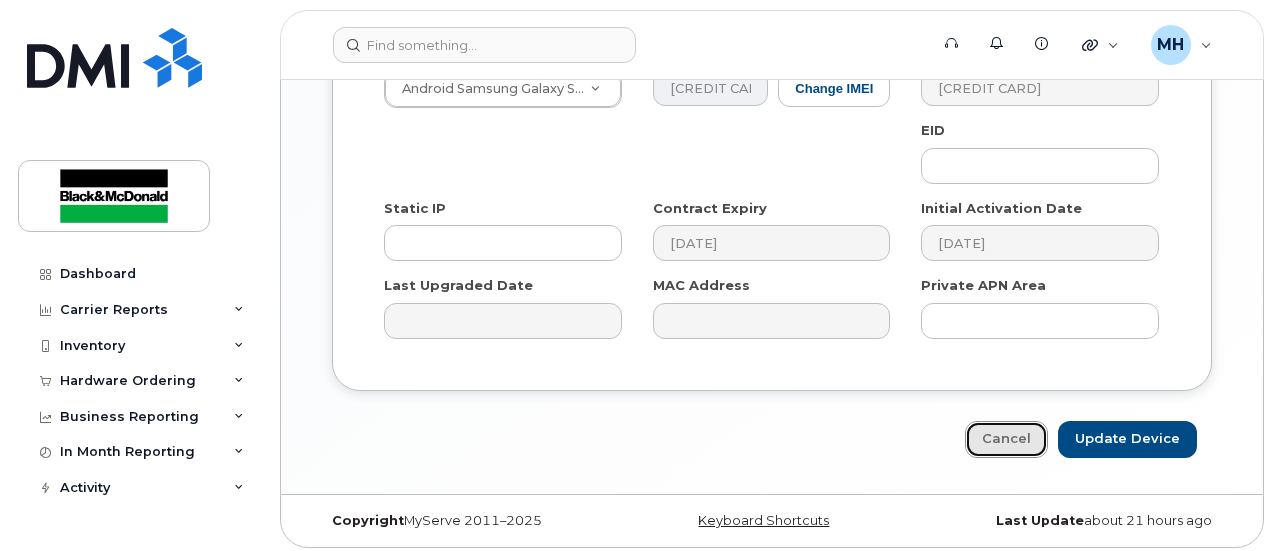 click on "Cancel" at bounding box center [1006, 439] 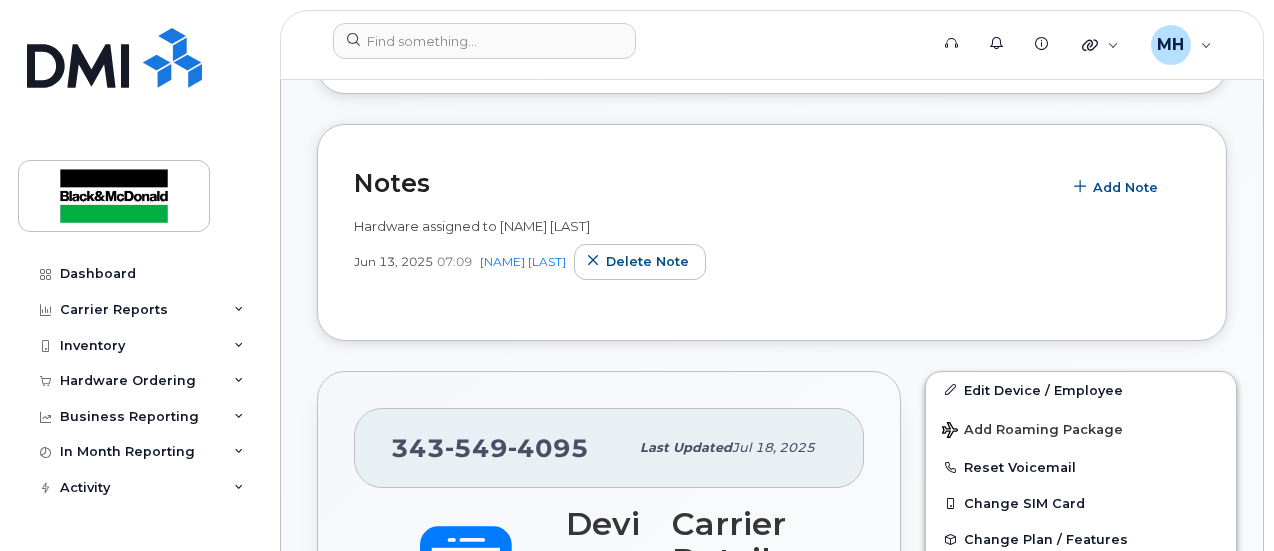 scroll, scrollTop: 400, scrollLeft: 0, axis: vertical 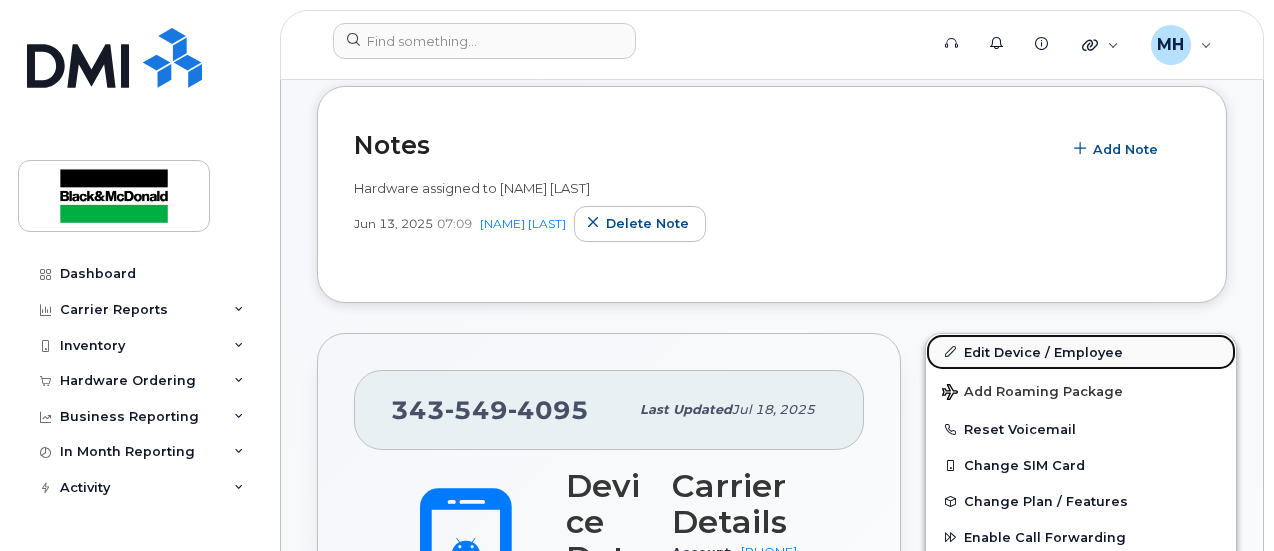 click on "Edit Device / Employee" at bounding box center (1081, 352) 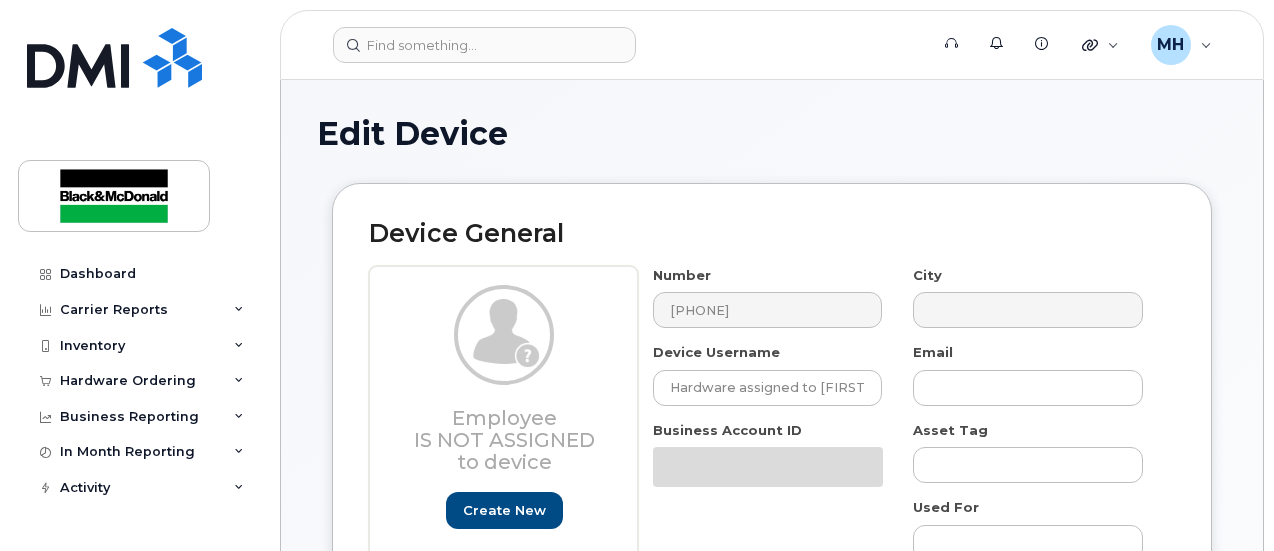 select on "13640296" 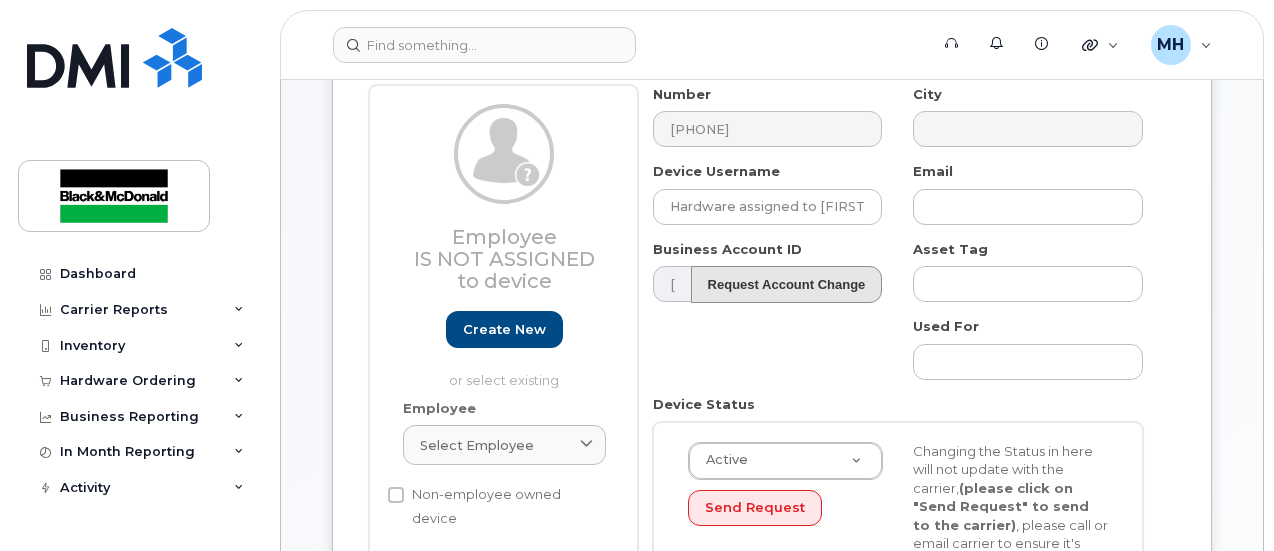 scroll, scrollTop: 200, scrollLeft: 0, axis: vertical 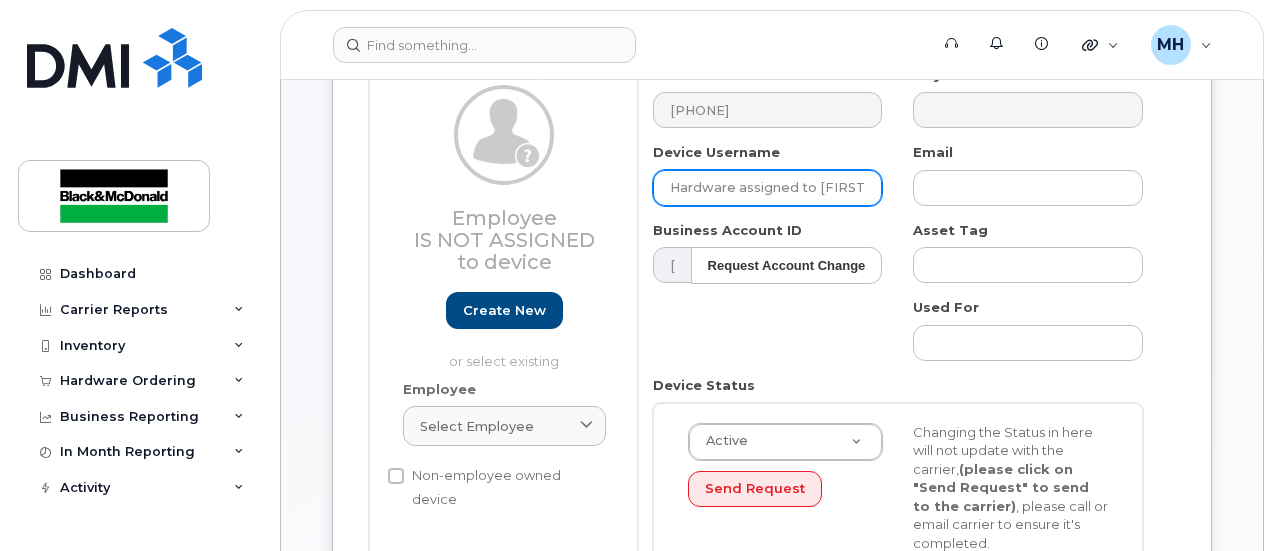 drag, startPoint x: 866, startPoint y: 186, endPoint x: 368, endPoint y: 176, distance: 498.1004 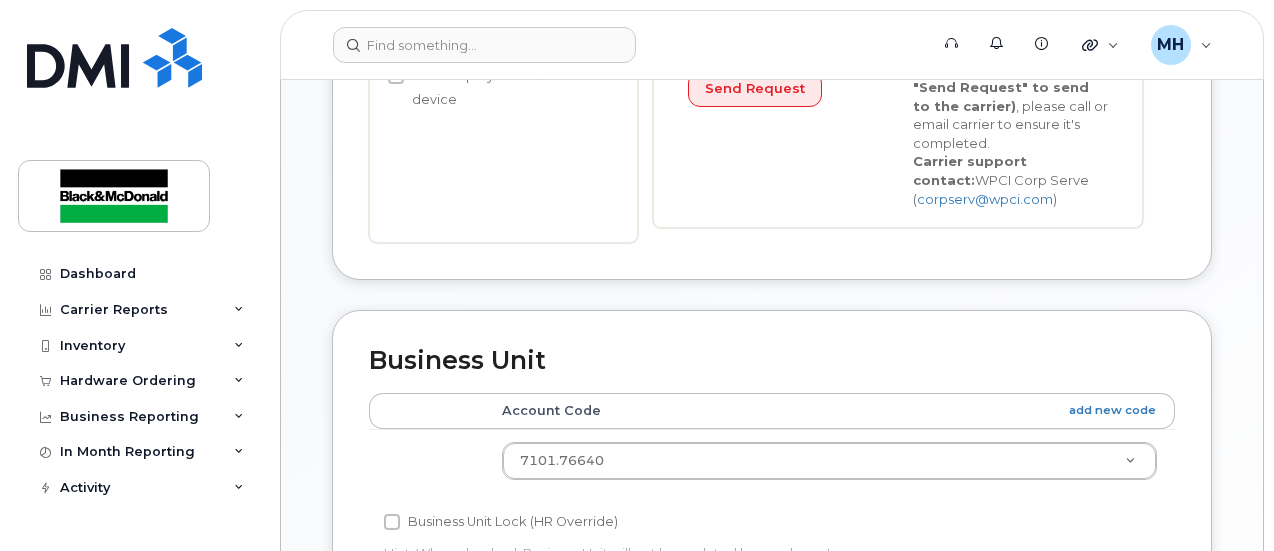 scroll, scrollTop: 500, scrollLeft: 0, axis: vertical 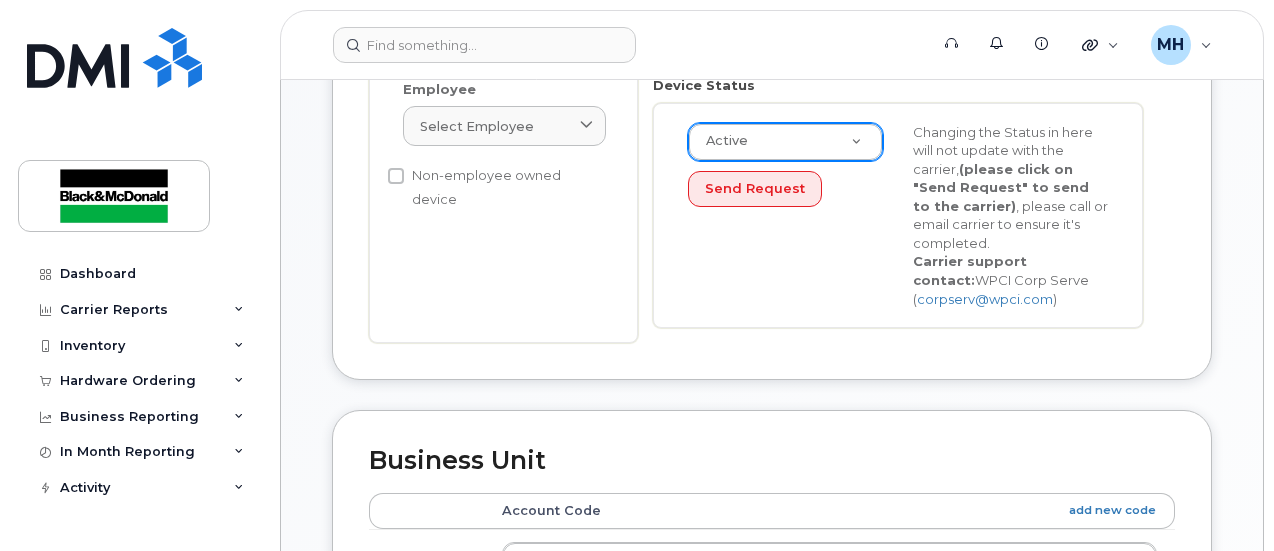 type on "Spare Device" 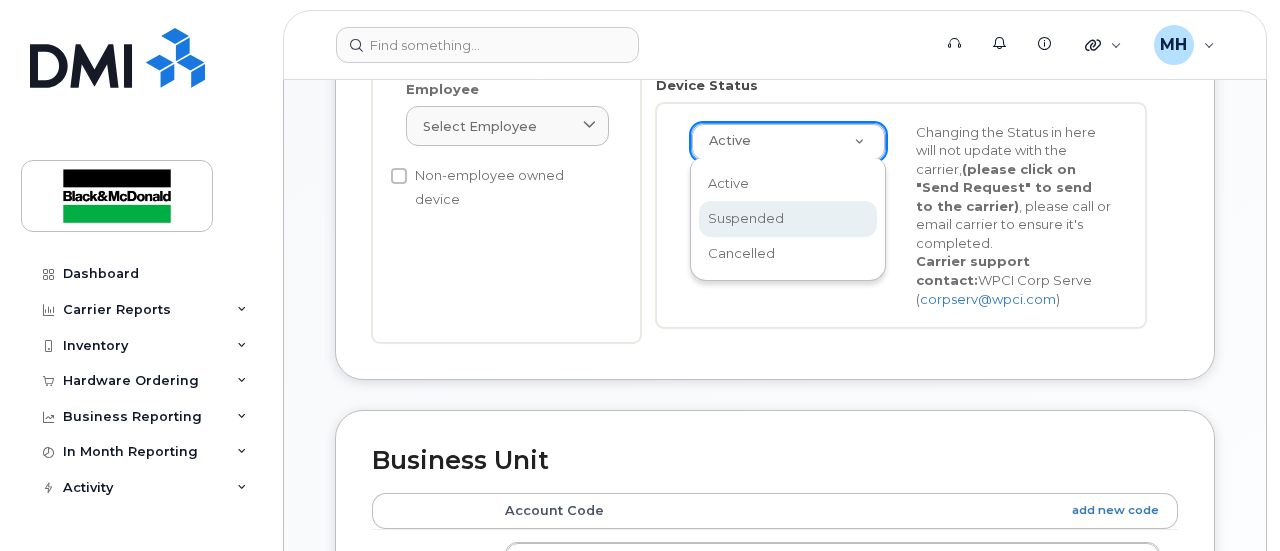 scroll, scrollTop: 0, scrollLeft: 5, axis: horizontal 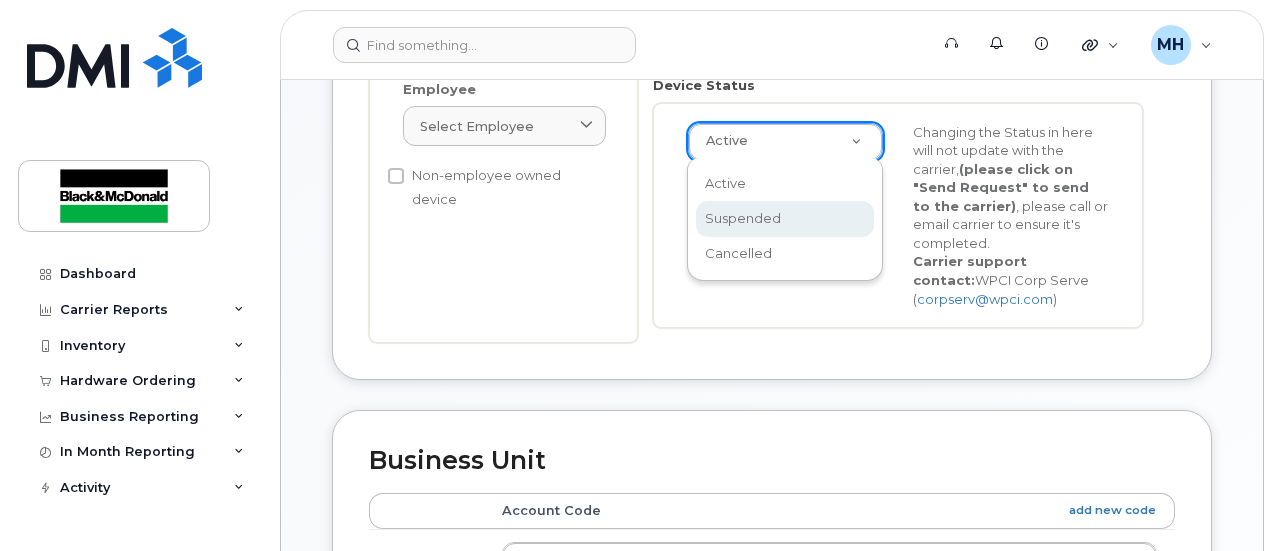 select on "suspended" 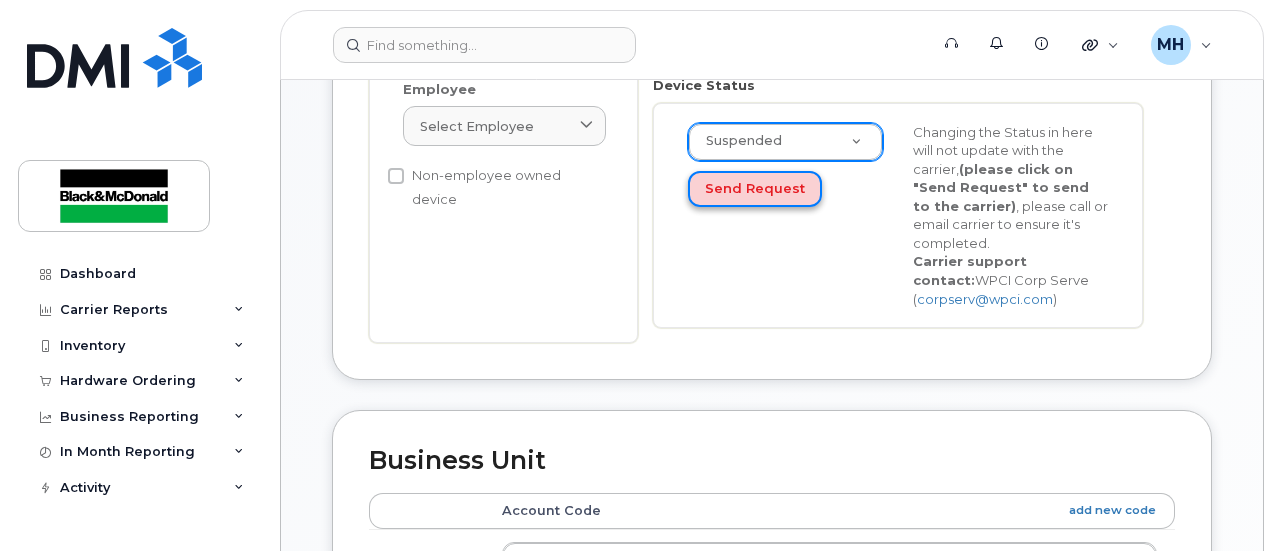 click on "Send Request" at bounding box center [755, 189] 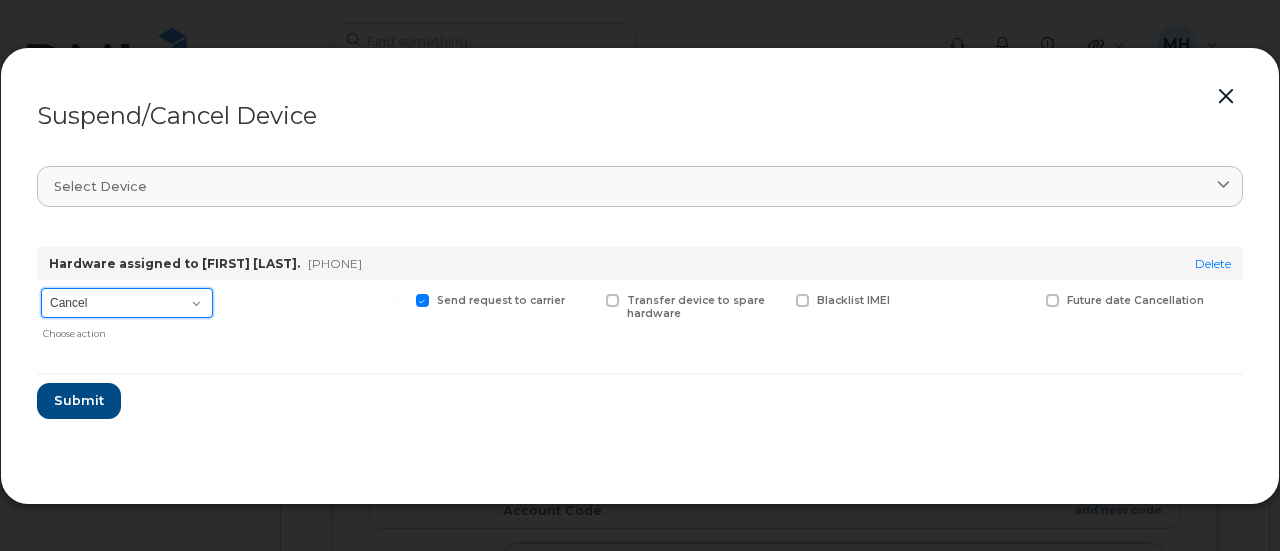 click on "Cancel Suspend - Extend Suspension Suspend - Reduced Rate Suspend - Full Rate Suspend - Lost Device/Stolen Reactivate" at bounding box center (127, 303) 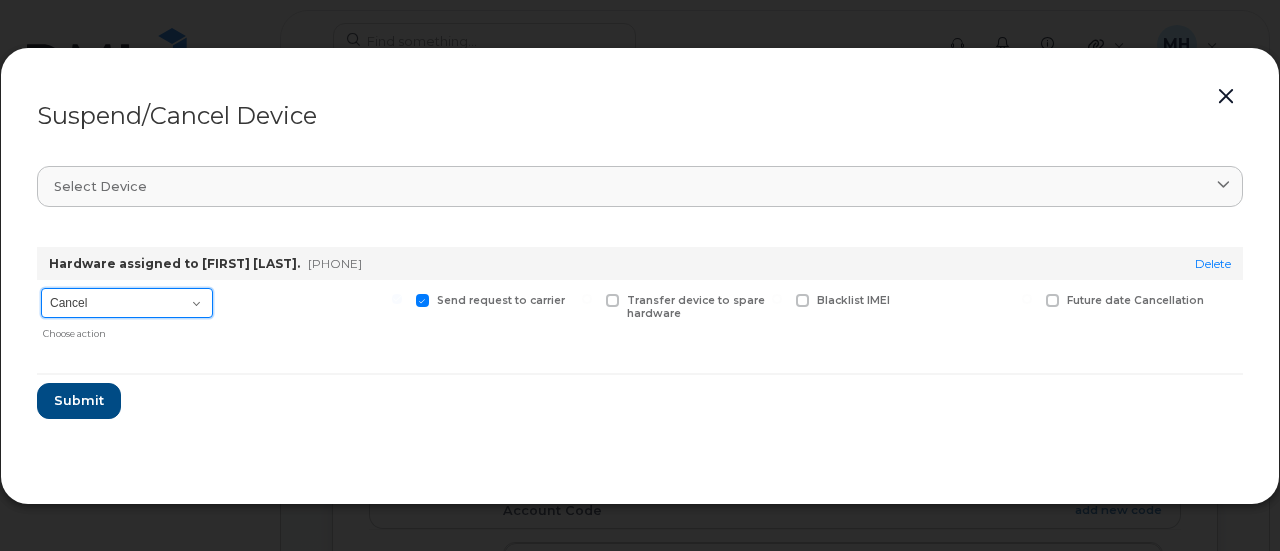 select on "[object Object]" 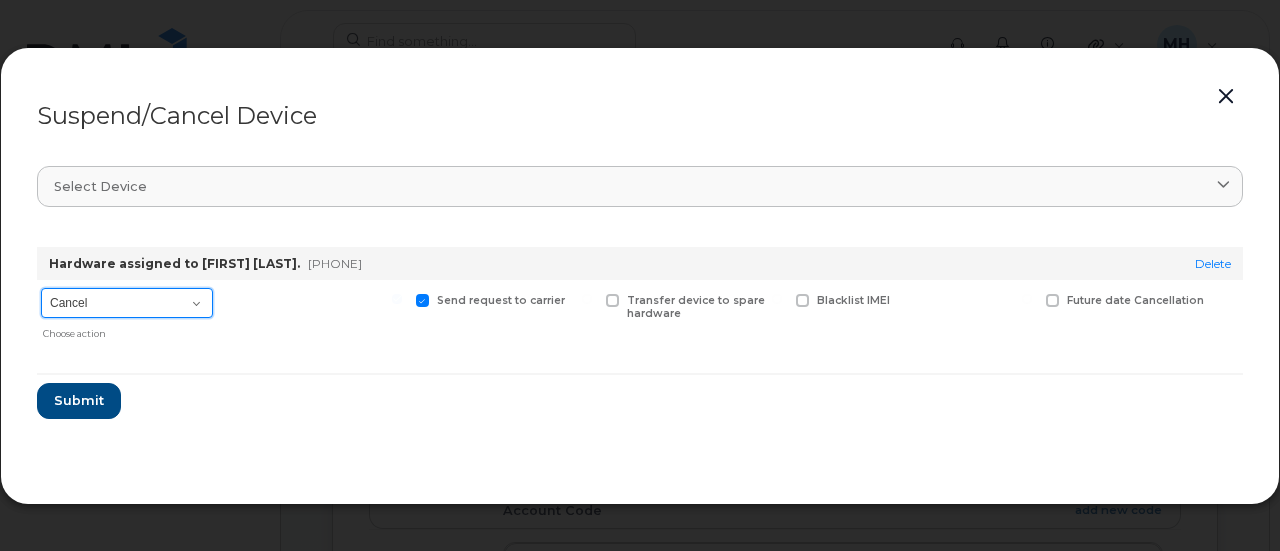 click on "Cancel Suspend - Extend Suspension Suspend - Reduced Rate Suspend - Full Rate Suspend - Lost Device/Stolen Reactivate" at bounding box center [127, 303] 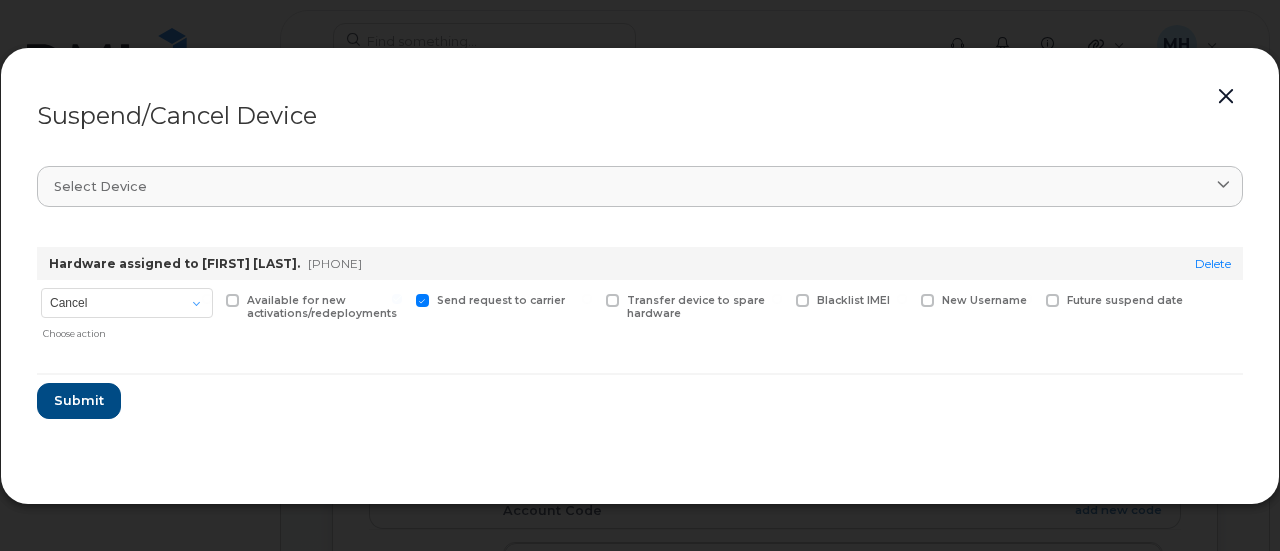 click at bounding box center (232, 300) 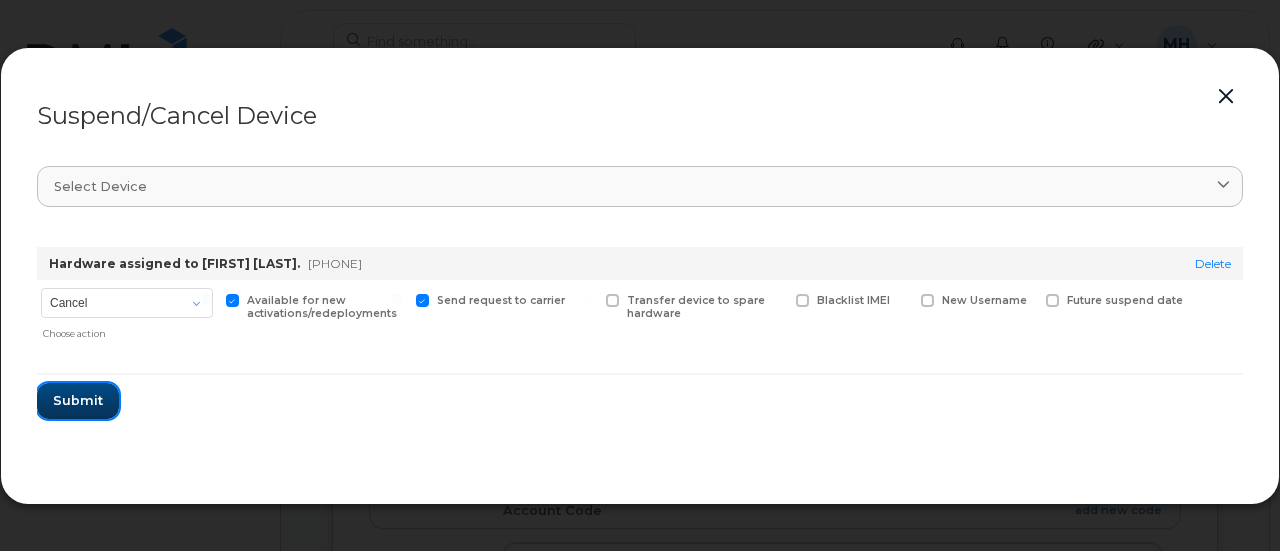 drag, startPoint x: 78, startPoint y: 400, endPoint x: 246, endPoint y: 384, distance: 168.76018 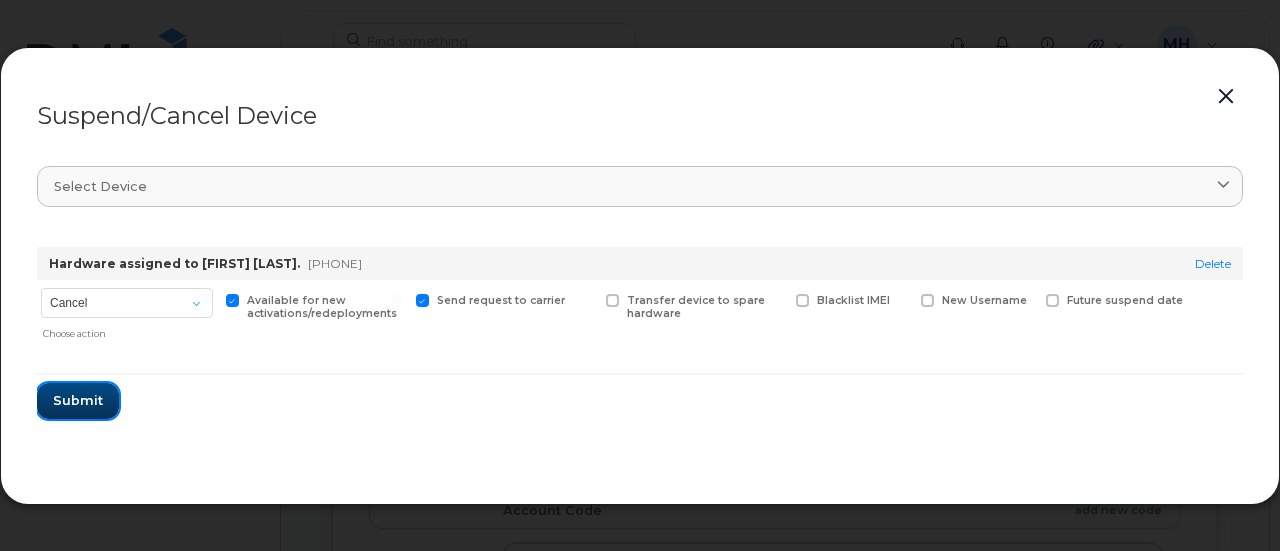 click on "Submit" at bounding box center [78, 400] 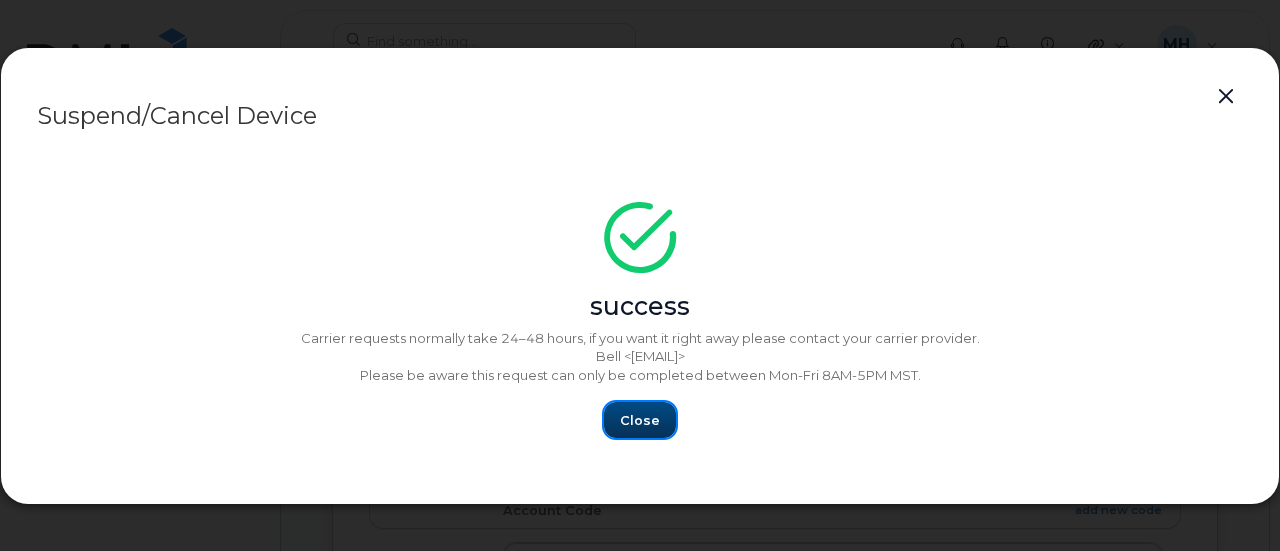 drag, startPoint x: 658, startPoint y: 425, endPoint x: 822, endPoint y: 415, distance: 164.3046 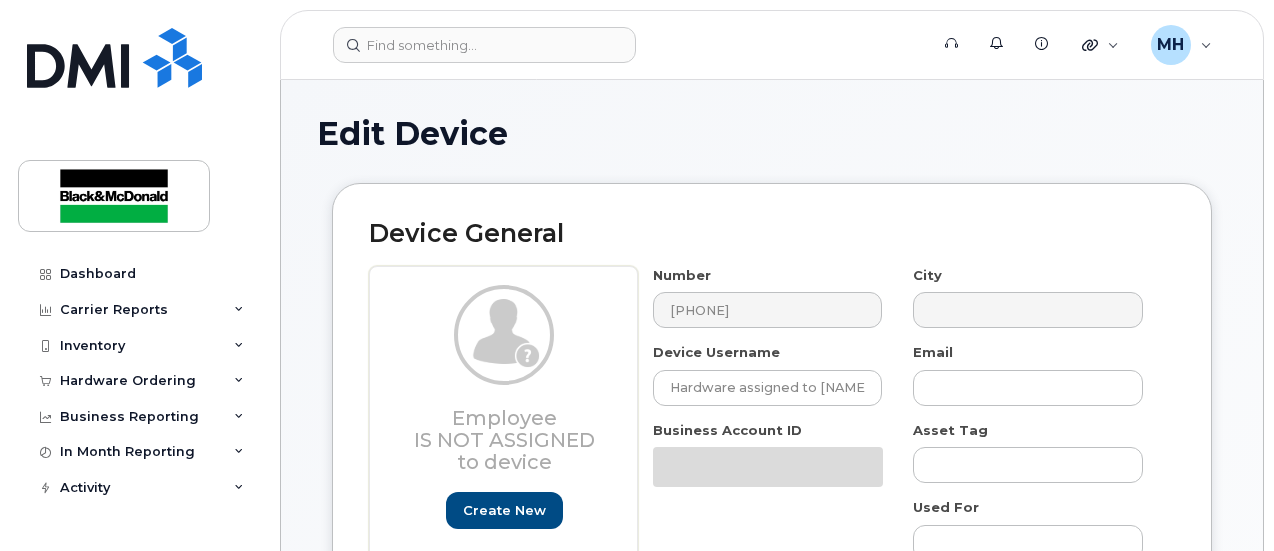 select on "13640296" 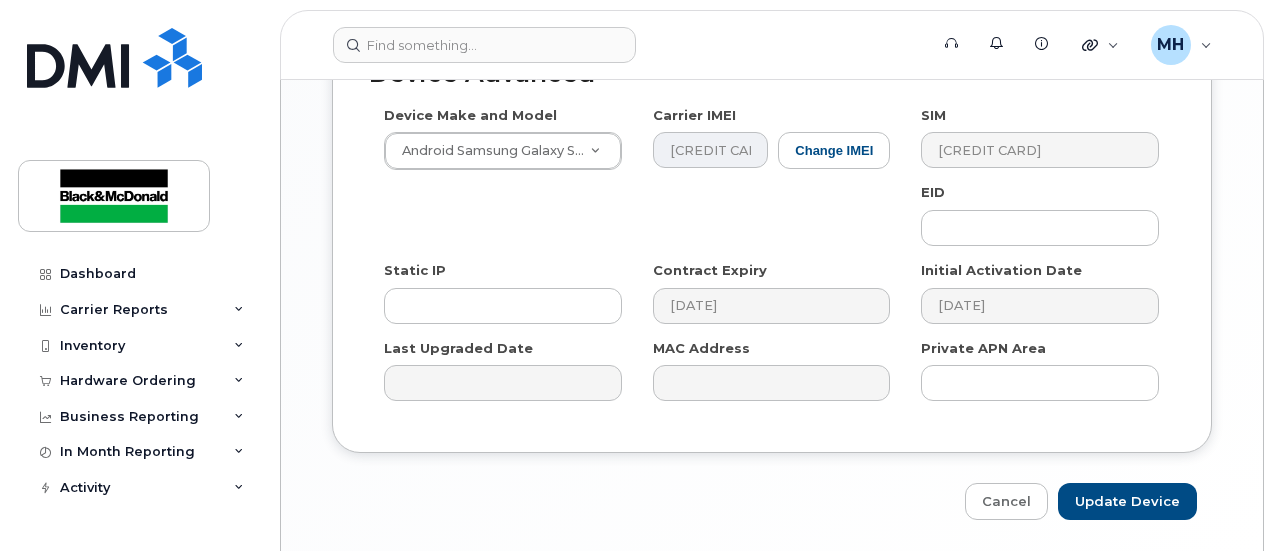 scroll, scrollTop: 1373, scrollLeft: 0, axis: vertical 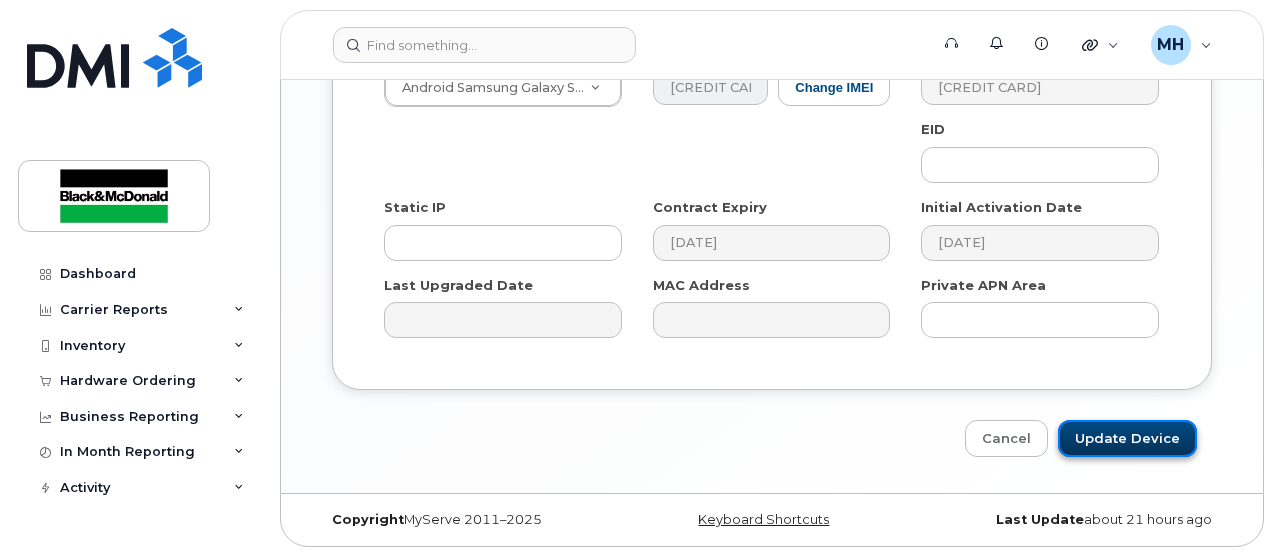 click on "Update Device" at bounding box center [1127, 438] 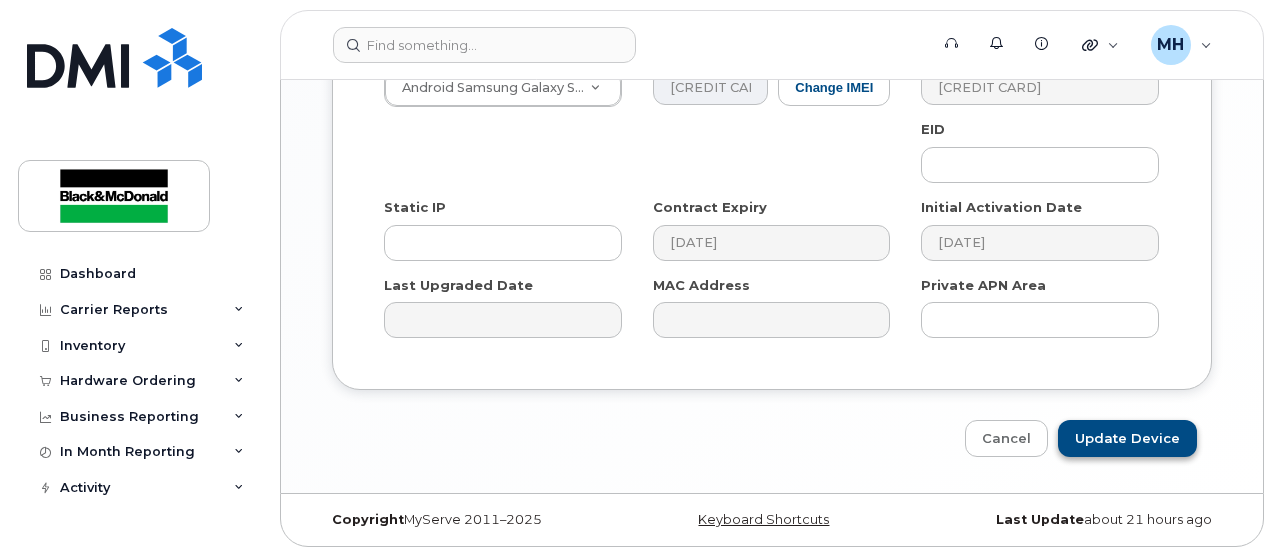 type on "Saving..." 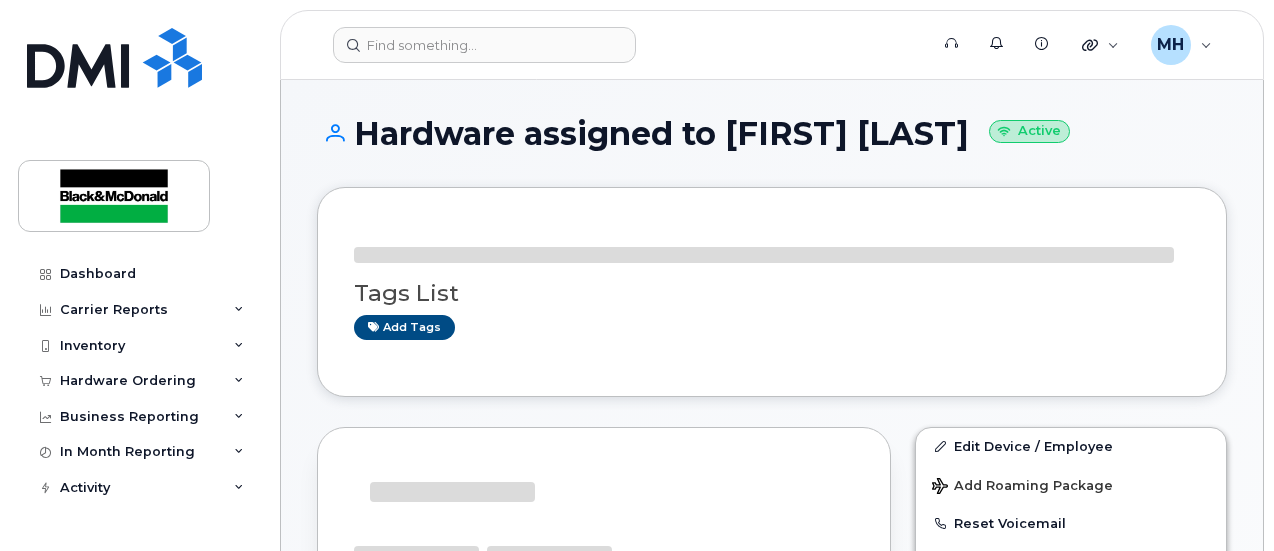 scroll, scrollTop: 0, scrollLeft: 0, axis: both 